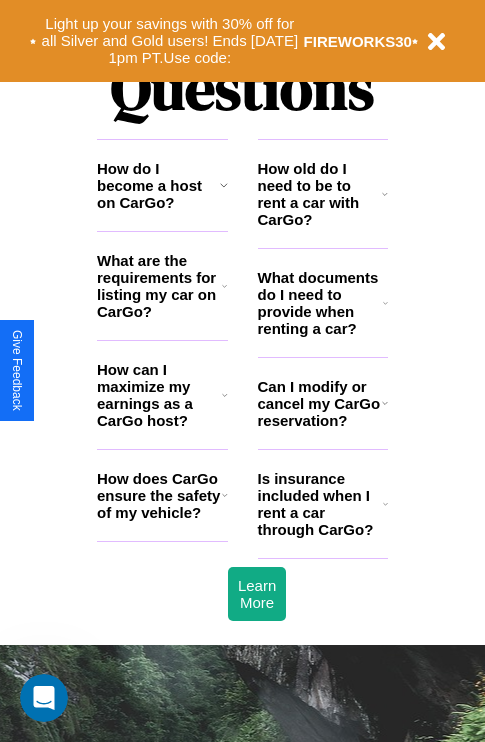scroll, scrollTop: 2423, scrollLeft: 0, axis: vertical 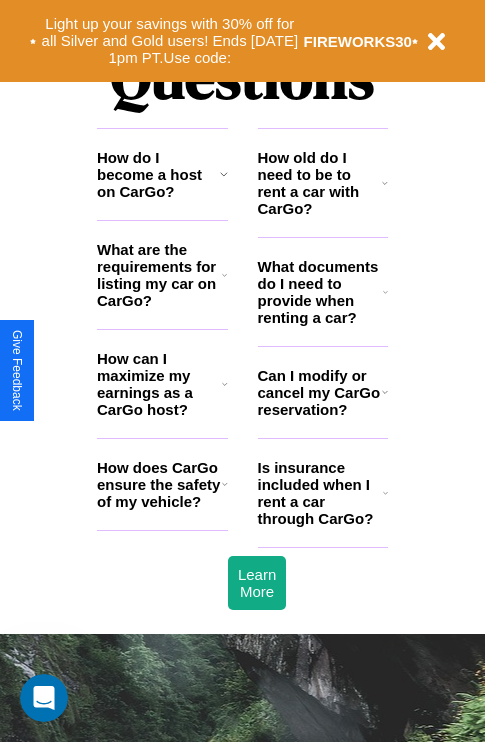 click on "What documents do I need to provide when renting a car?" at bounding box center [321, 292] 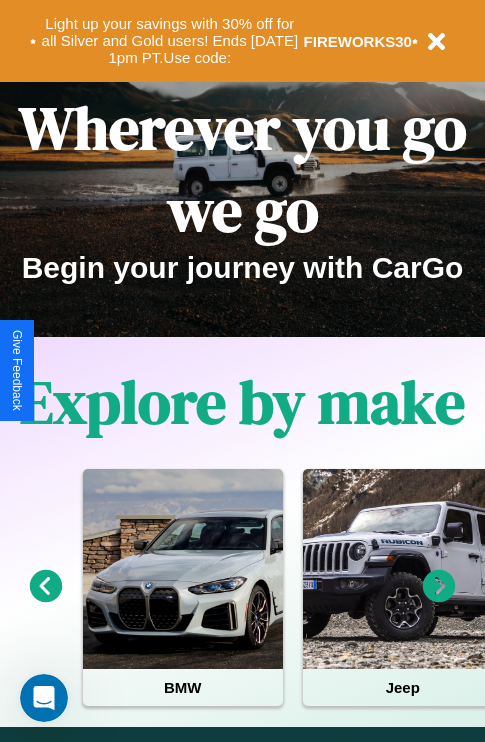 scroll, scrollTop: 0, scrollLeft: 0, axis: both 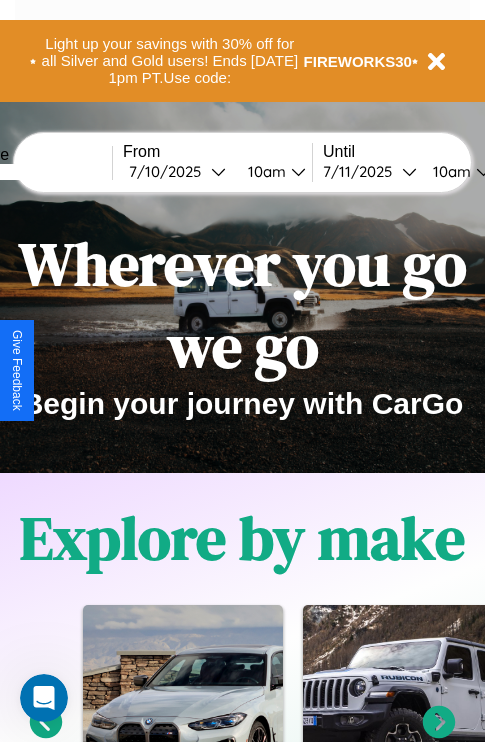 click at bounding box center [37, 172] 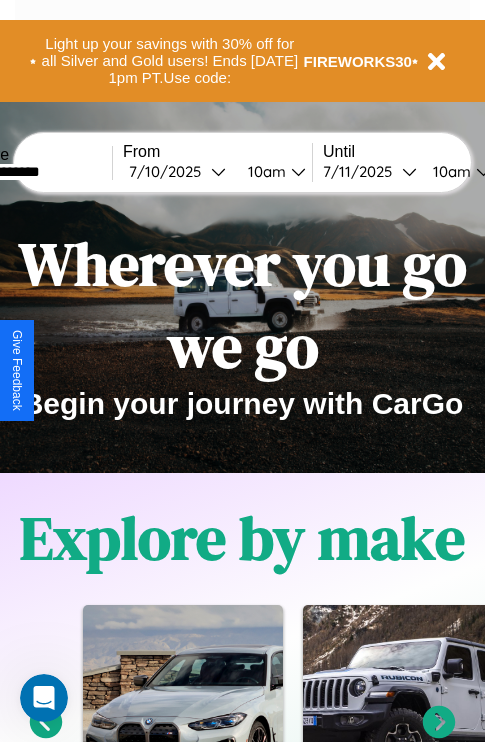 type on "**********" 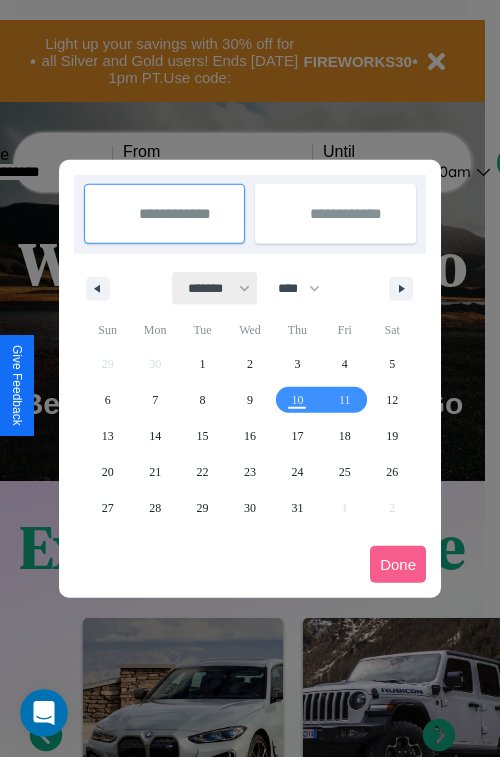 click on "******* ******** ***** ***** *** **** **** ****** ********* ******* ******** ********" at bounding box center [215, 288] 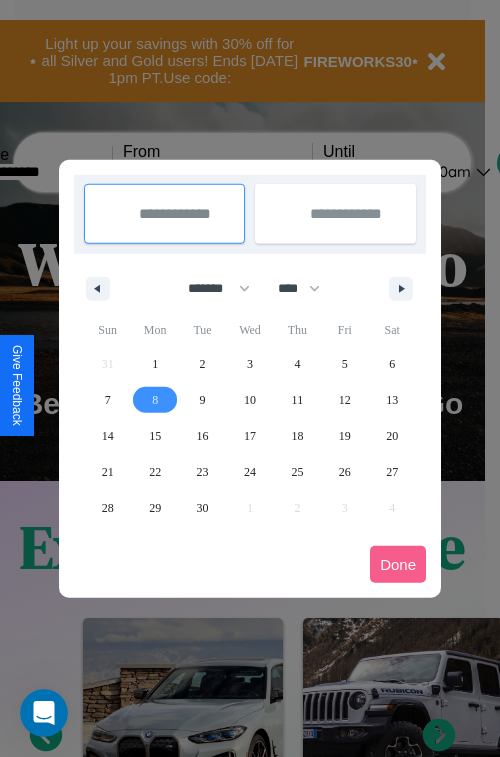 click on "8" at bounding box center (155, 400) 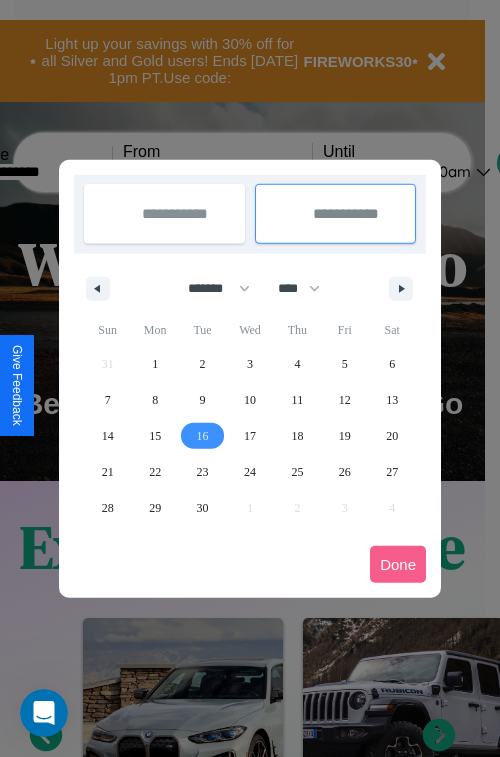 click on "16" at bounding box center (203, 436) 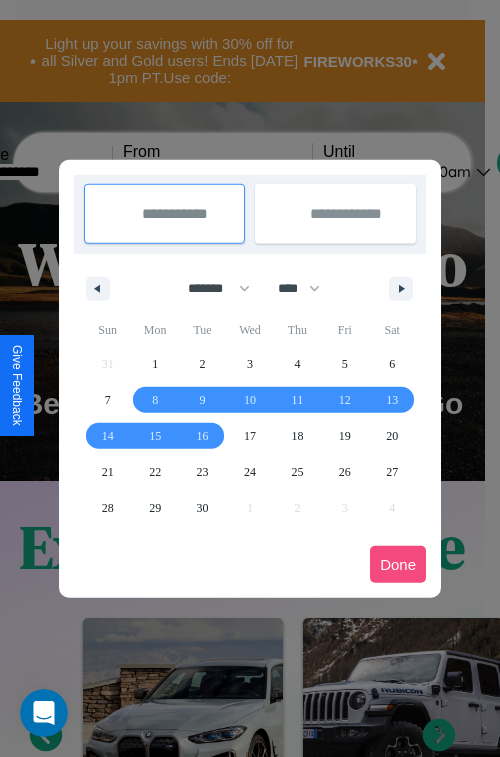click on "Done" at bounding box center (398, 564) 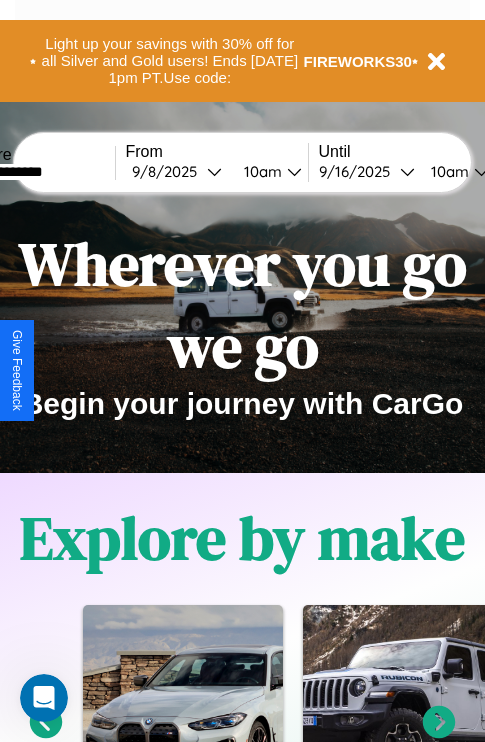 scroll, scrollTop: 0, scrollLeft: 71, axis: horizontal 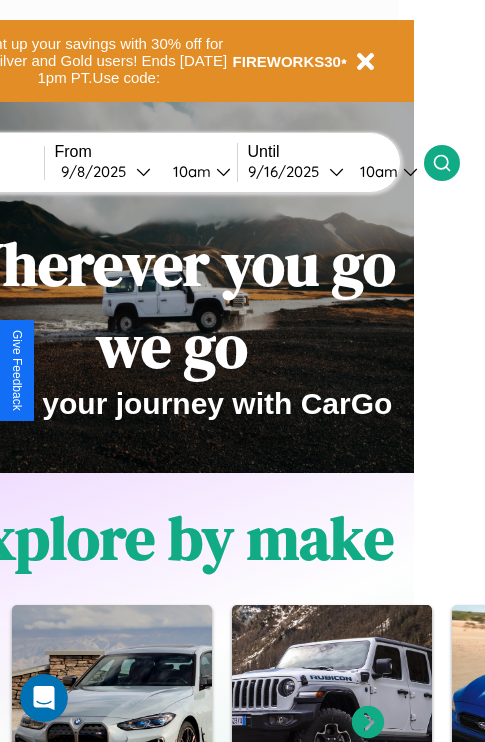click 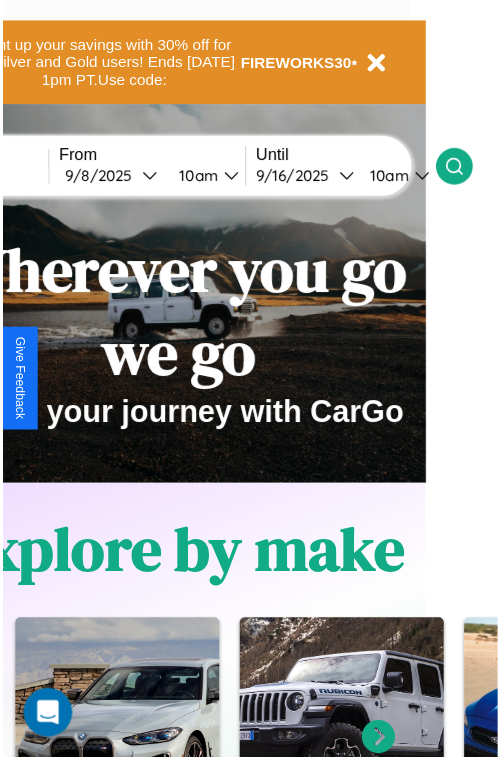 scroll, scrollTop: 0, scrollLeft: 0, axis: both 